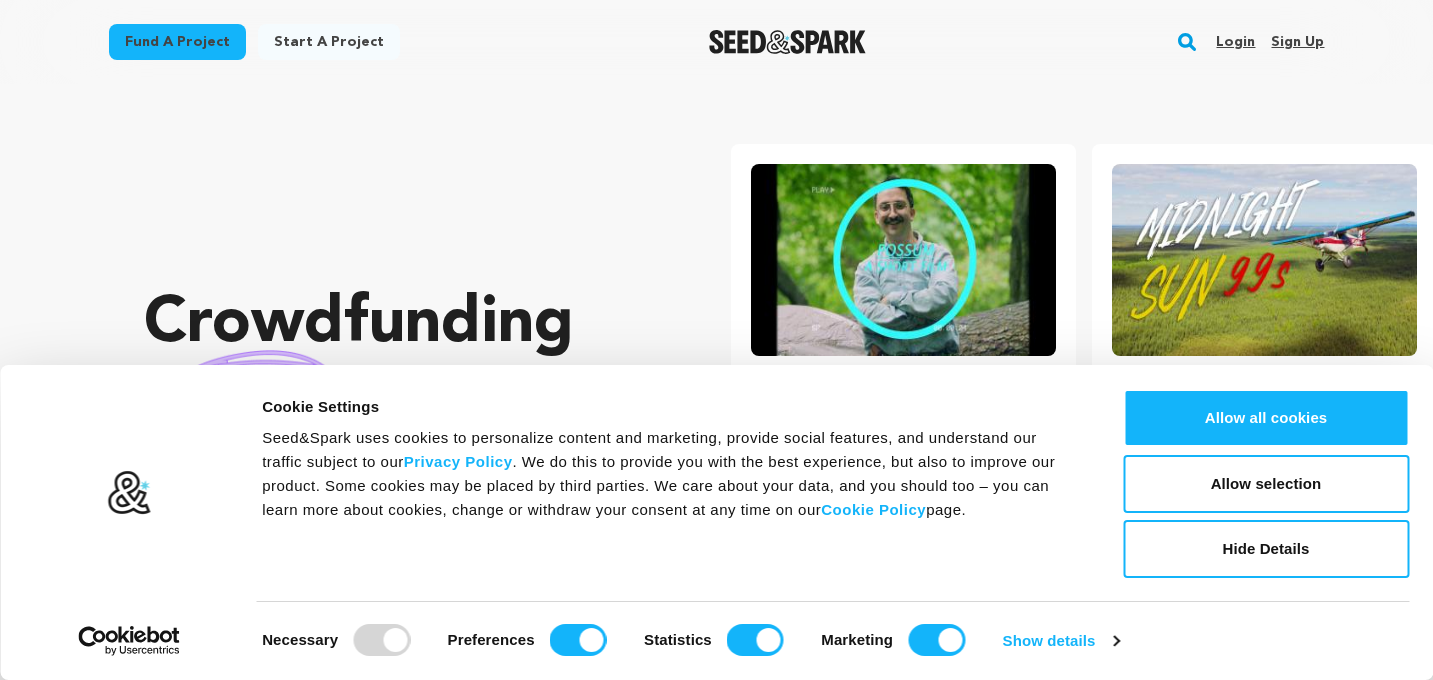 scroll, scrollTop: 0, scrollLeft: 0, axis: both 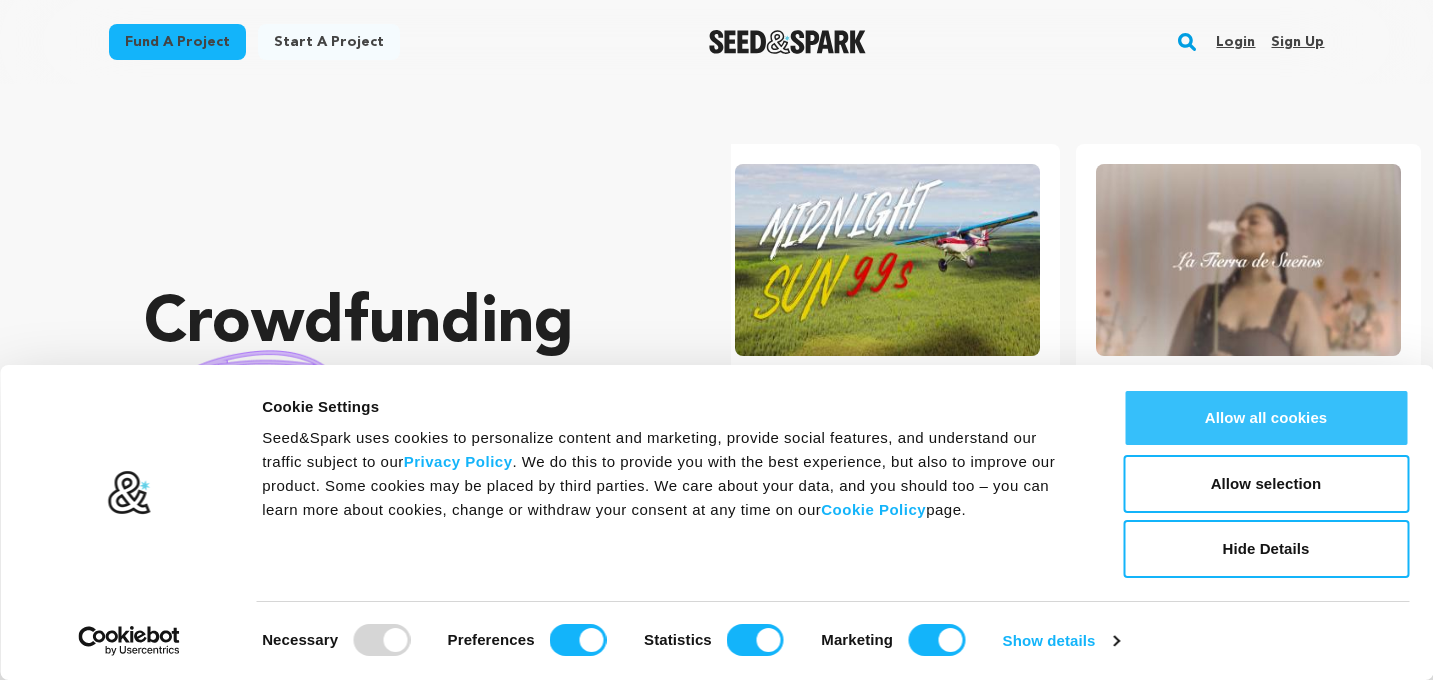 type on "[EMAIL]" 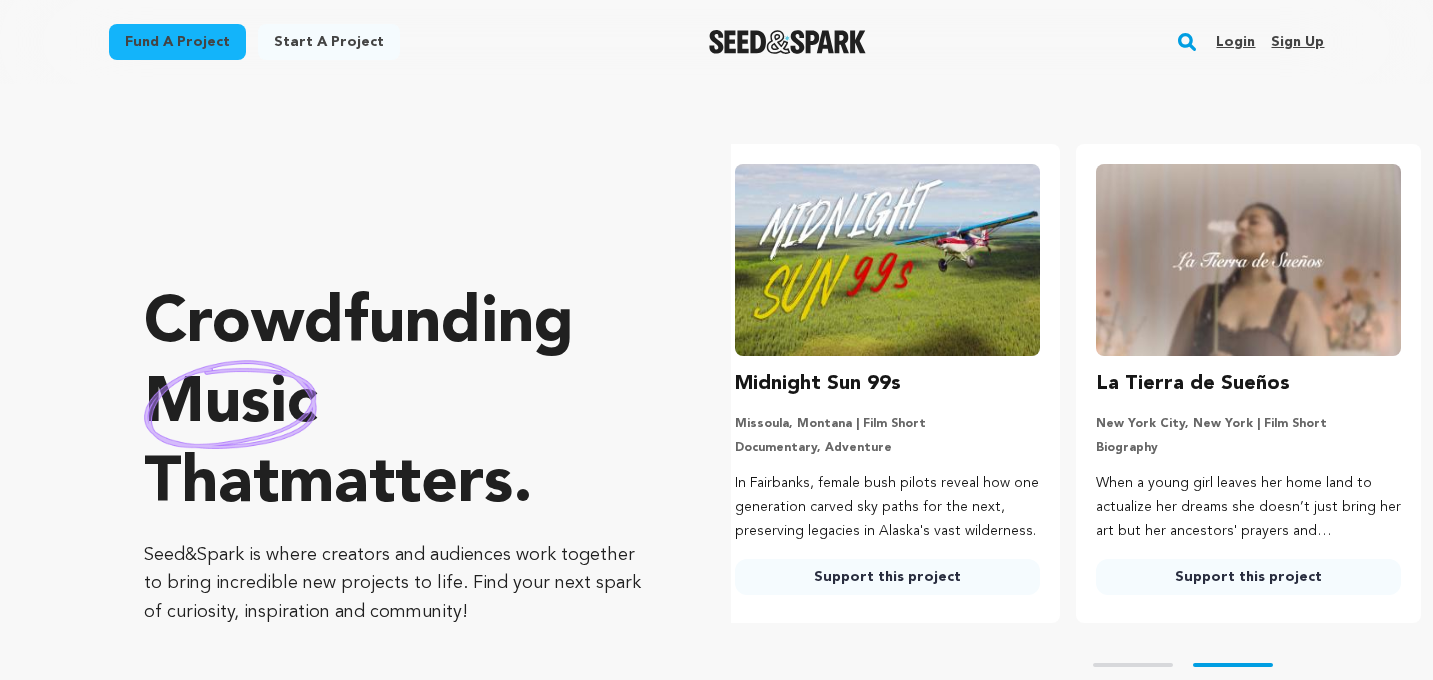 click on "Login" at bounding box center [1235, 42] 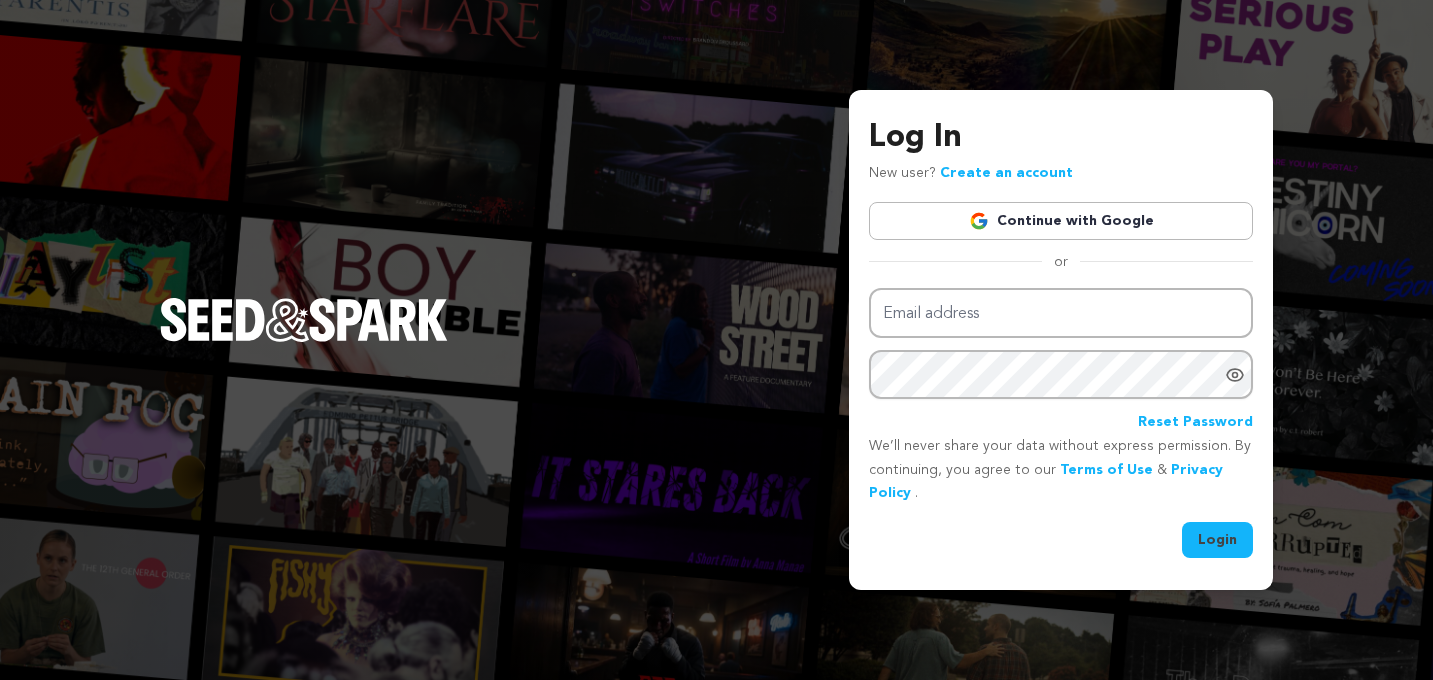 scroll, scrollTop: 0, scrollLeft: 0, axis: both 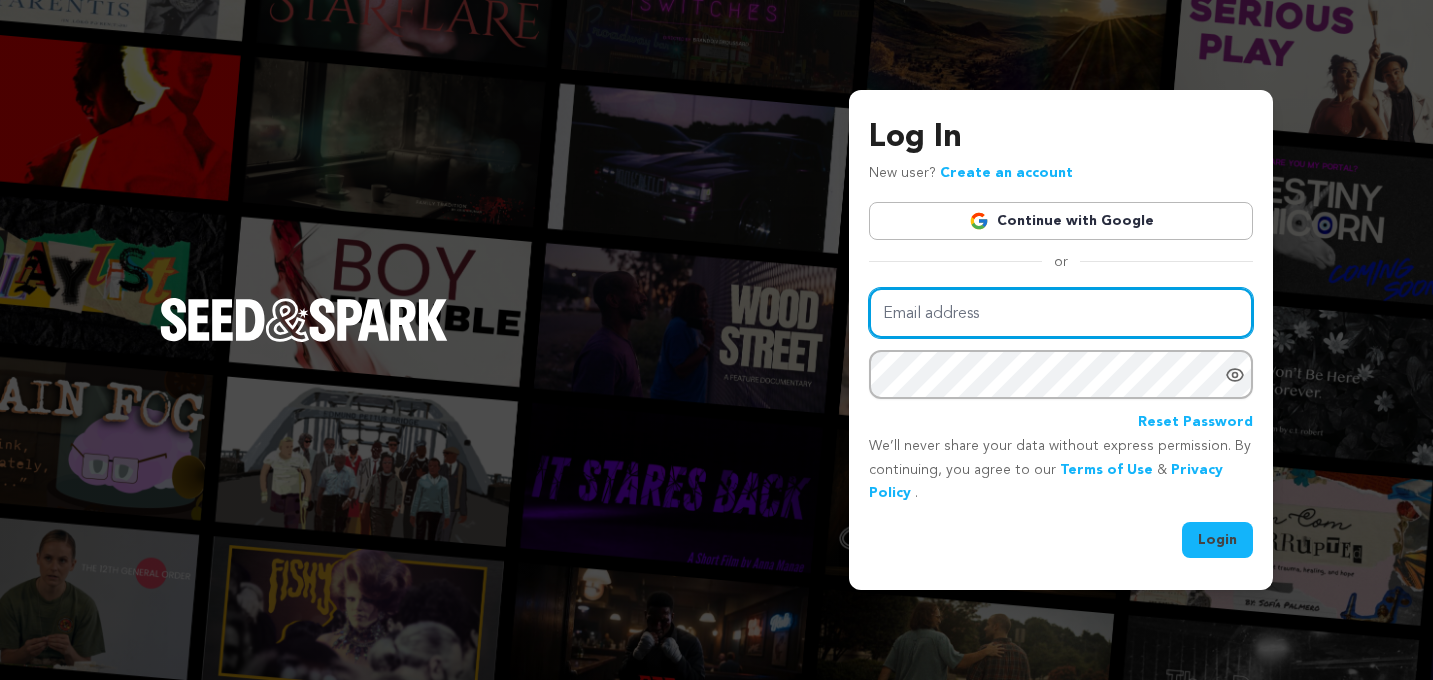 type on "[EMAIL]" 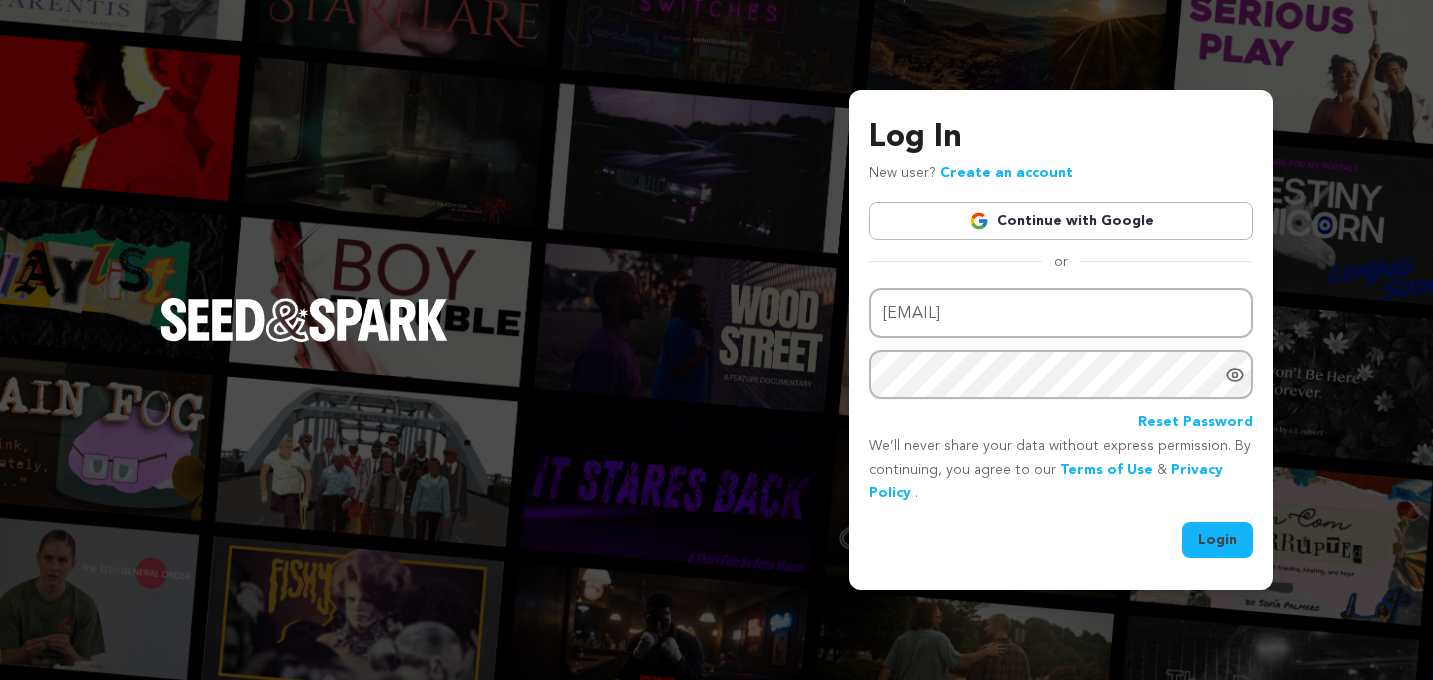 click on "Login" at bounding box center (1217, 540) 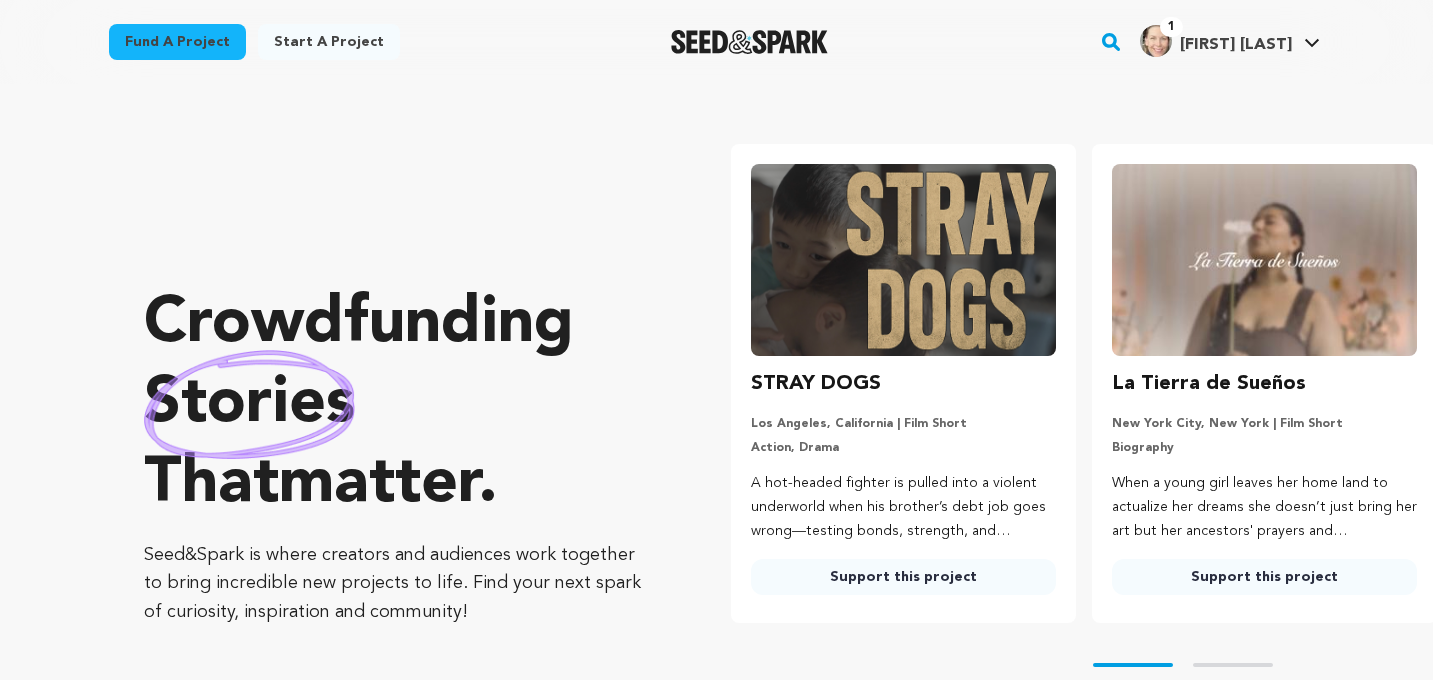 scroll, scrollTop: 0, scrollLeft: 0, axis: both 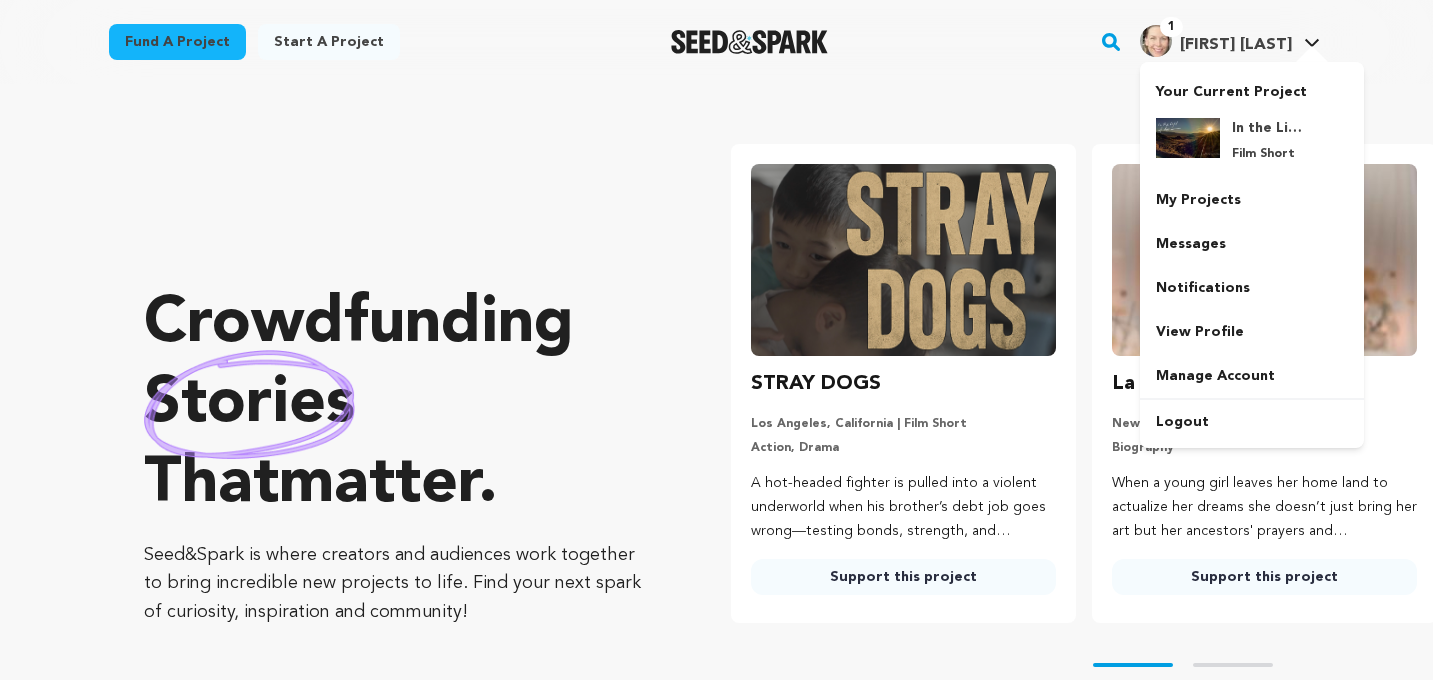 type on "[EMAIL]" 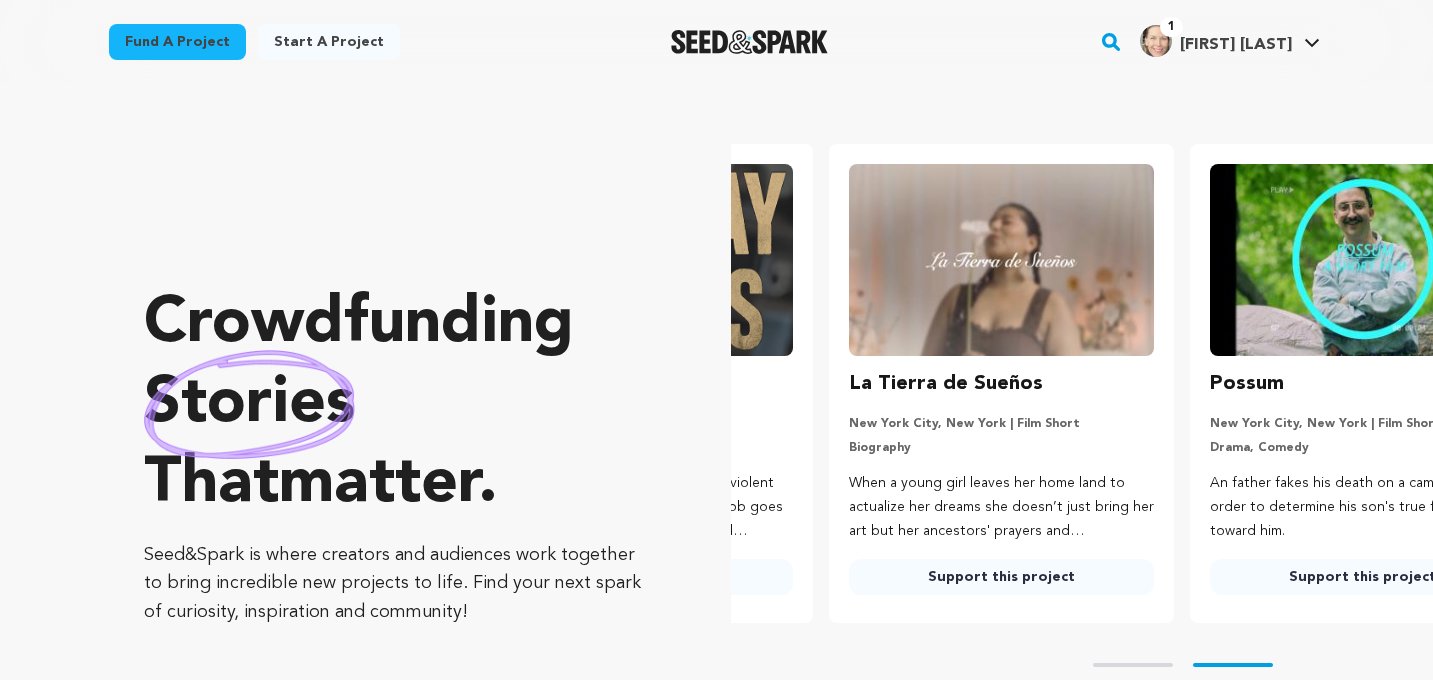 scroll, scrollTop: 0, scrollLeft: 377, axis: horizontal 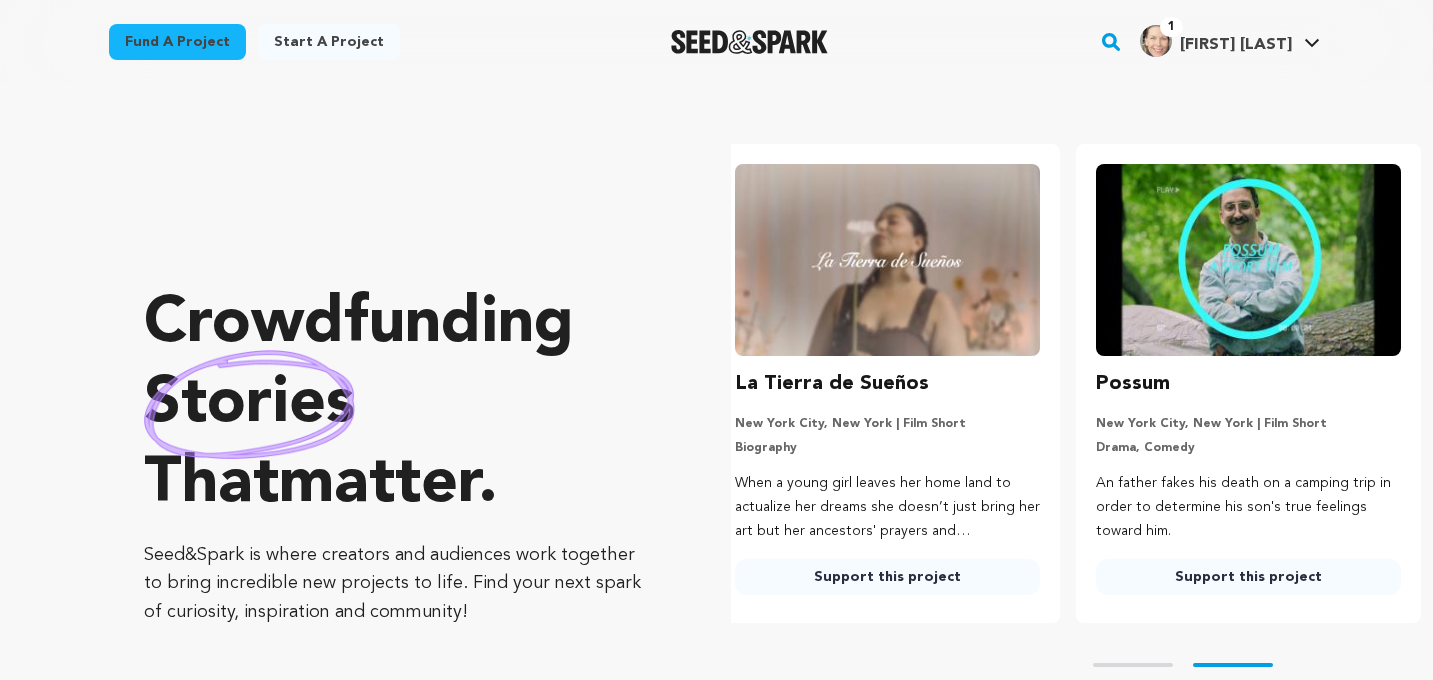 click on "[FIRST] [LAST]" at bounding box center [1236, 45] 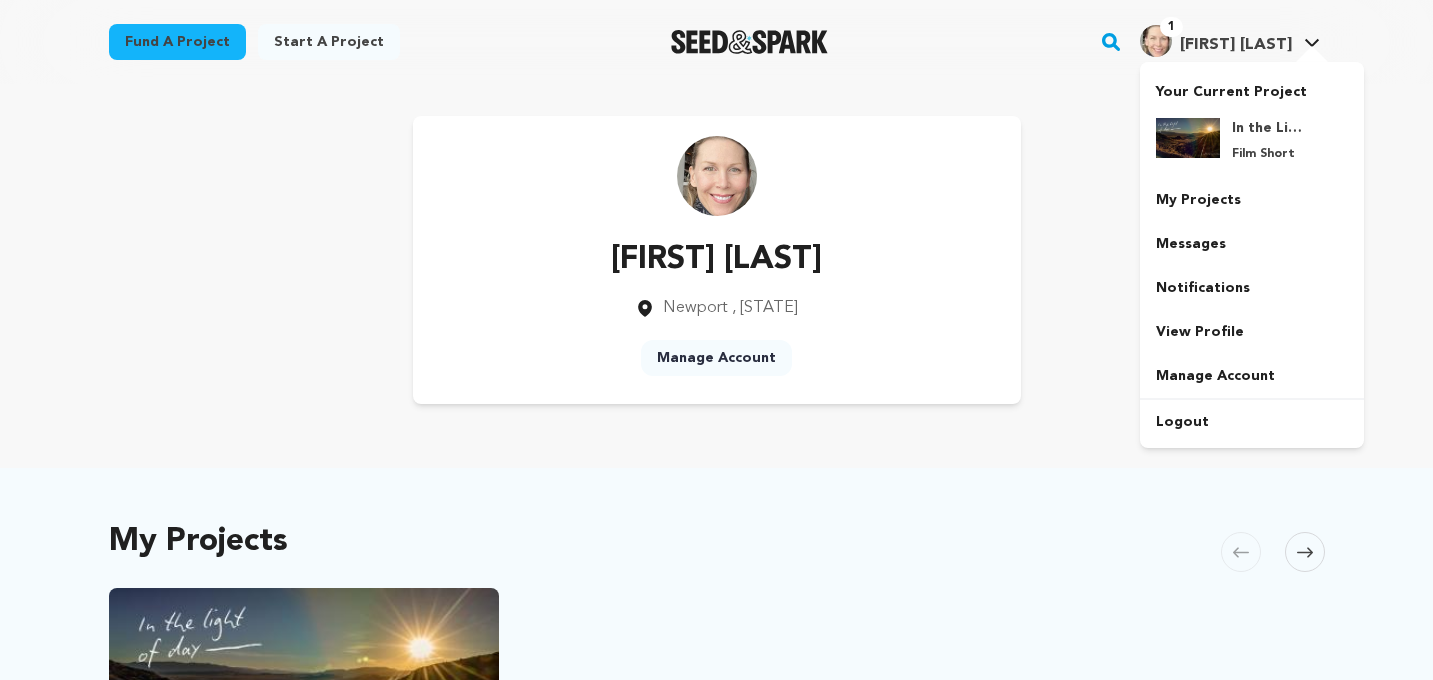 scroll, scrollTop: 0, scrollLeft: 0, axis: both 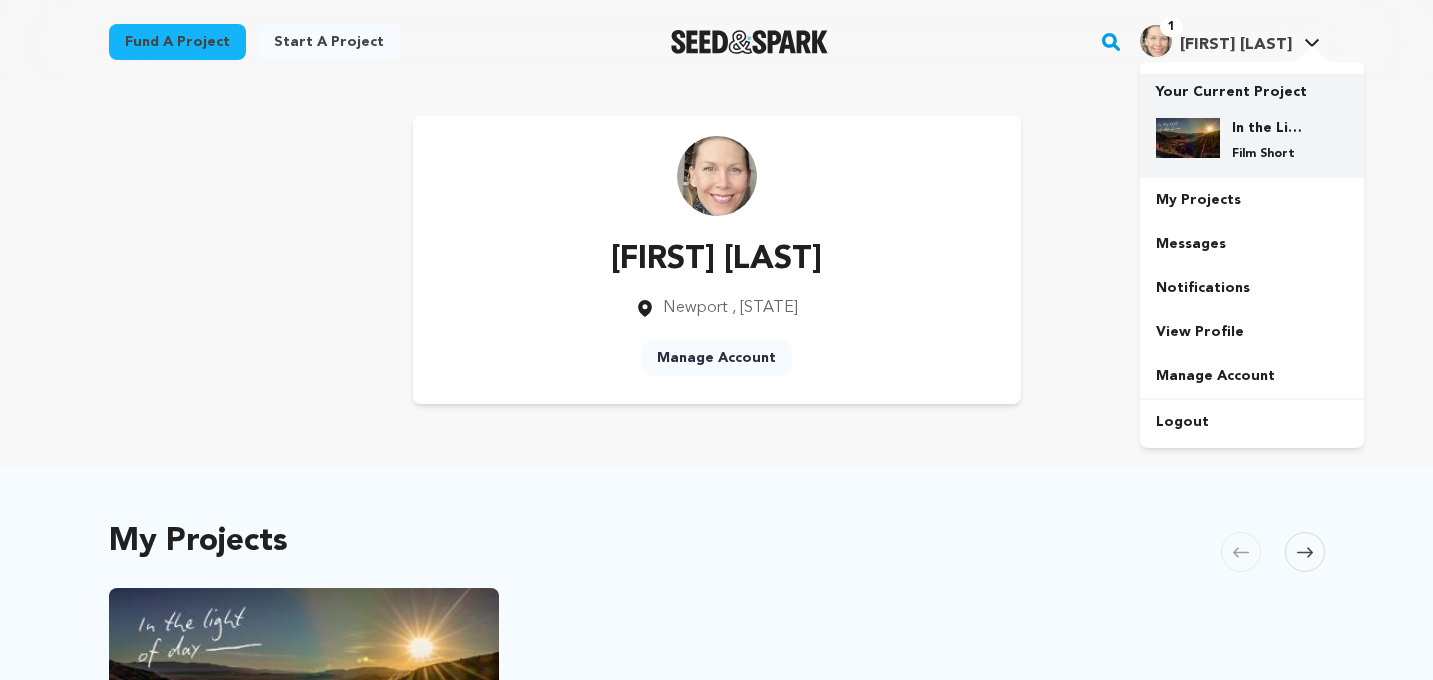 click on "In the Light of Day" at bounding box center (1268, 128) 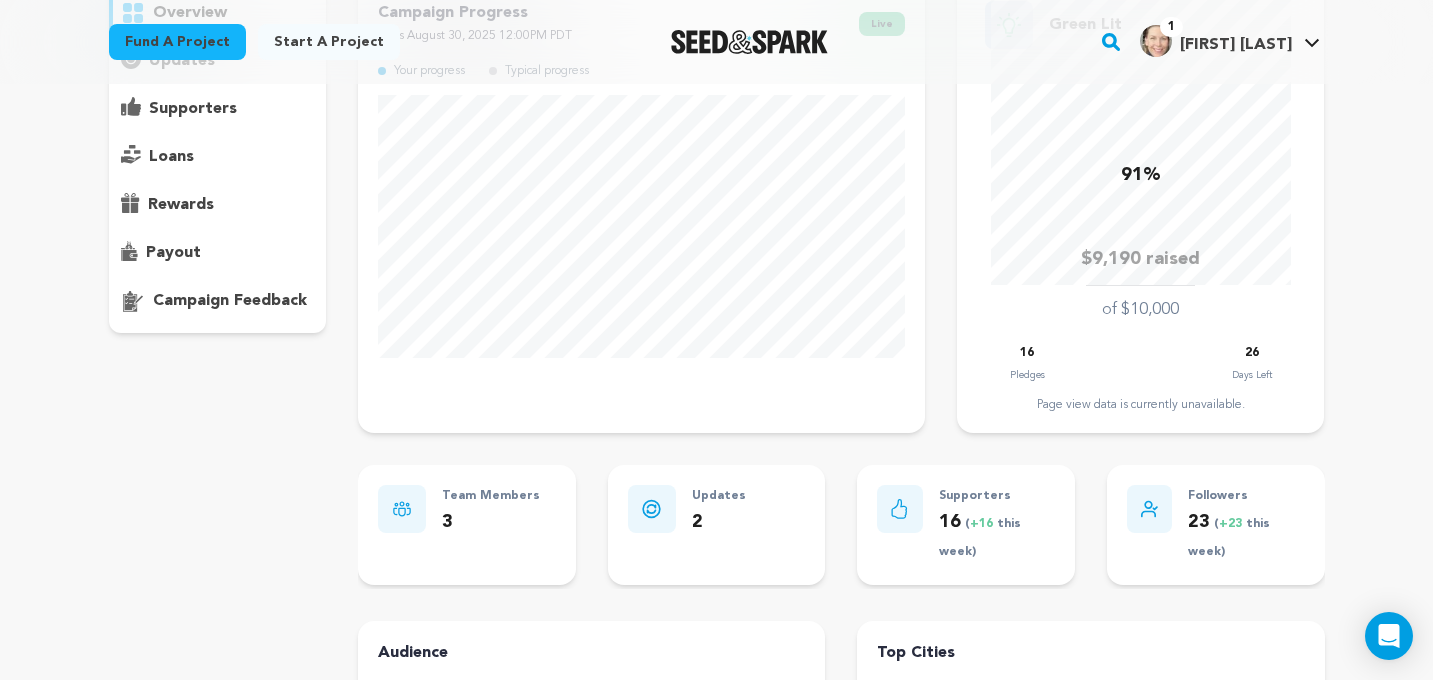 scroll, scrollTop: 0, scrollLeft: 0, axis: both 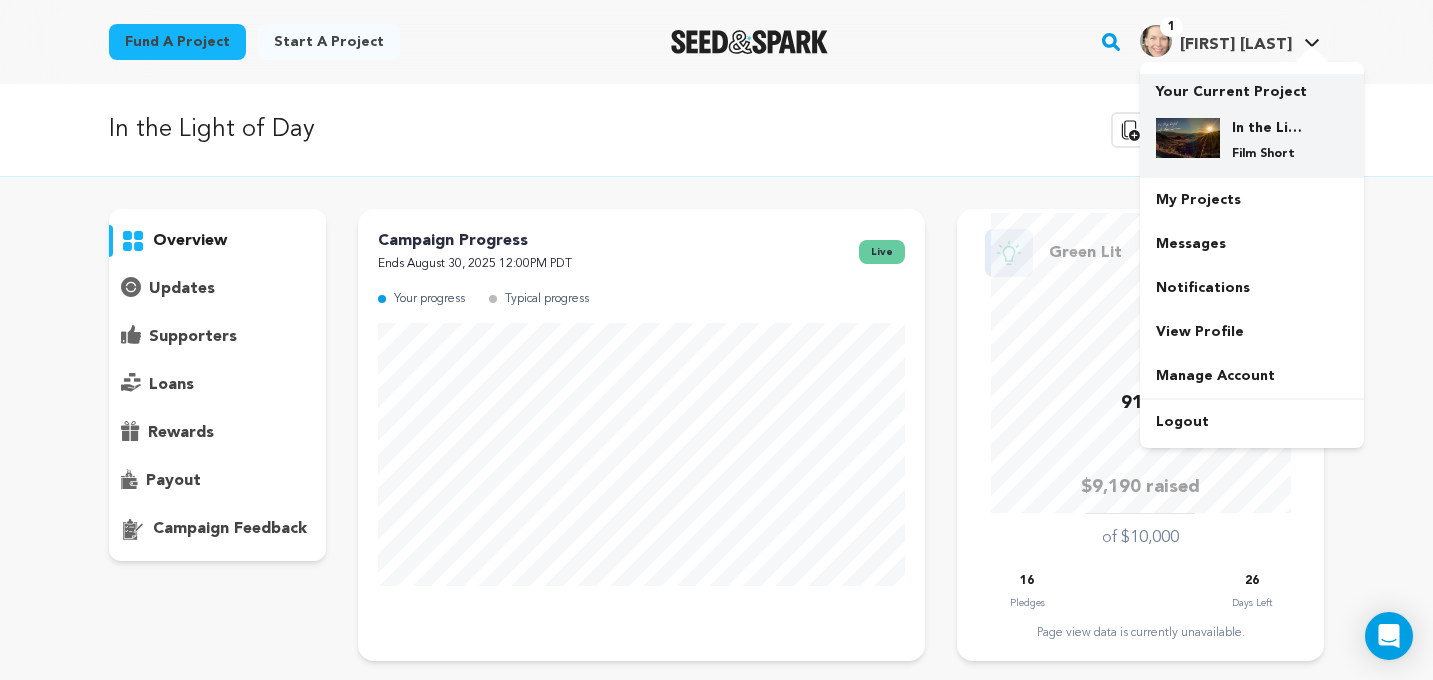 click at bounding box center (1188, 138) 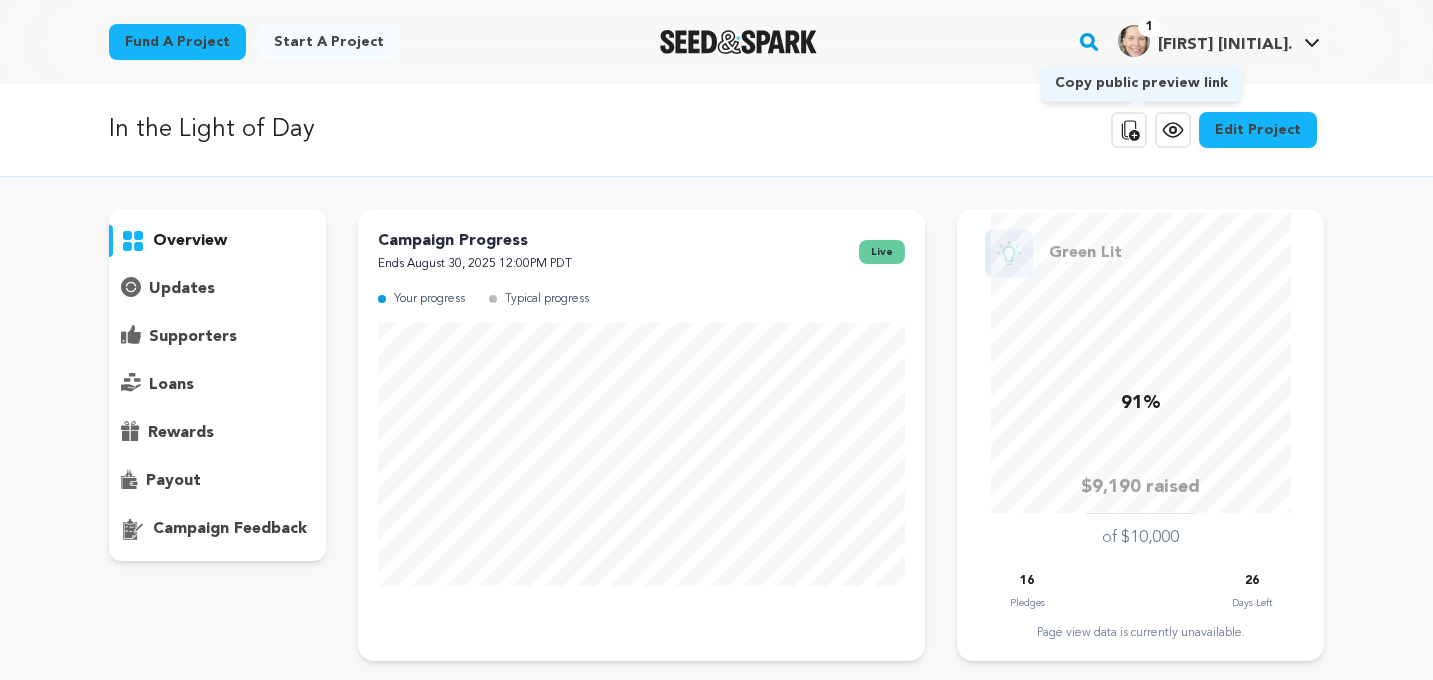 scroll, scrollTop: 0, scrollLeft: 0, axis: both 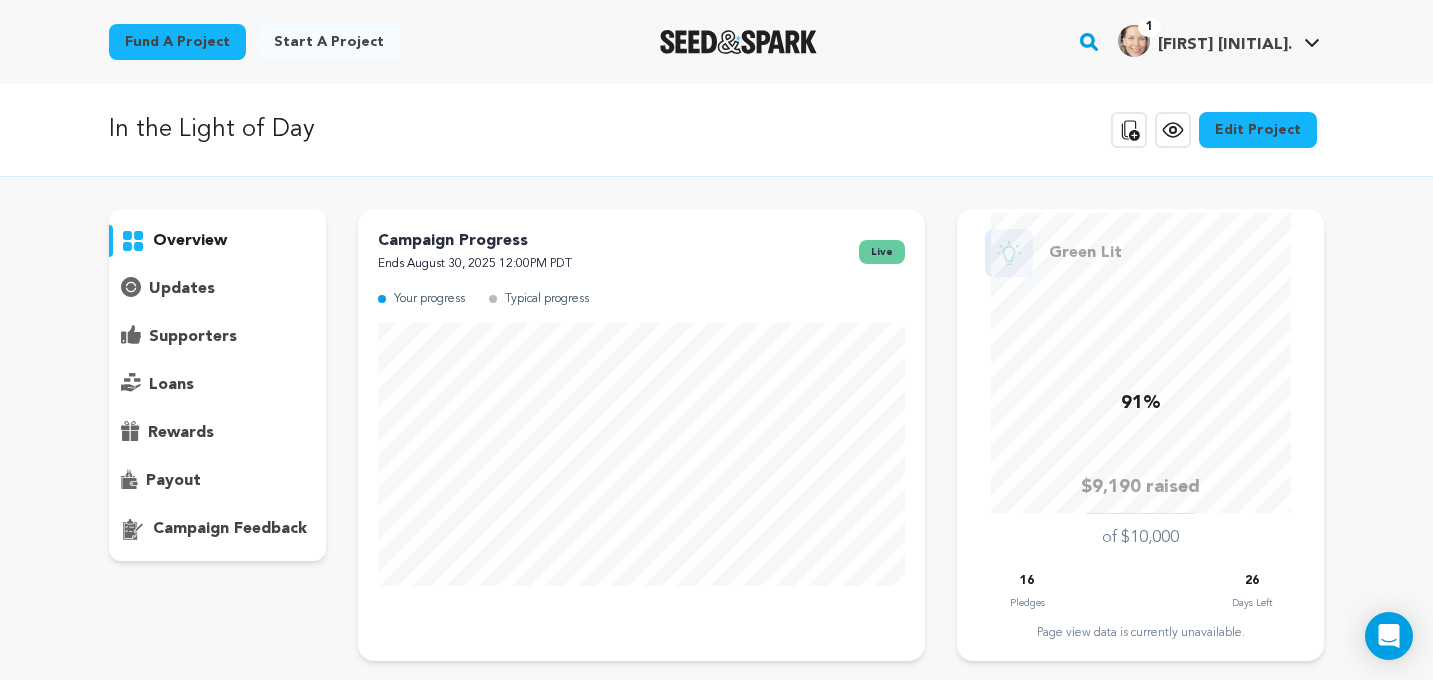 click on "overview" at bounding box center [190, 241] 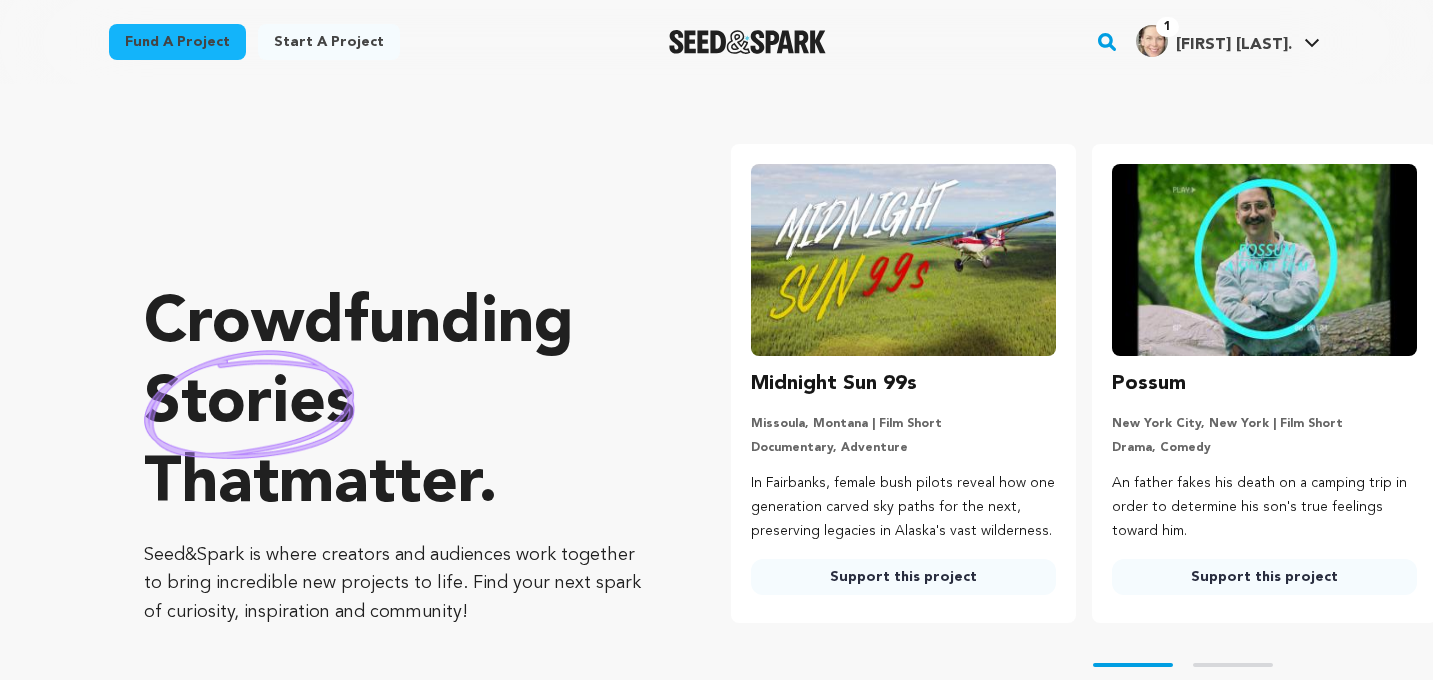 scroll, scrollTop: 0, scrollLeft: 0, axis: both 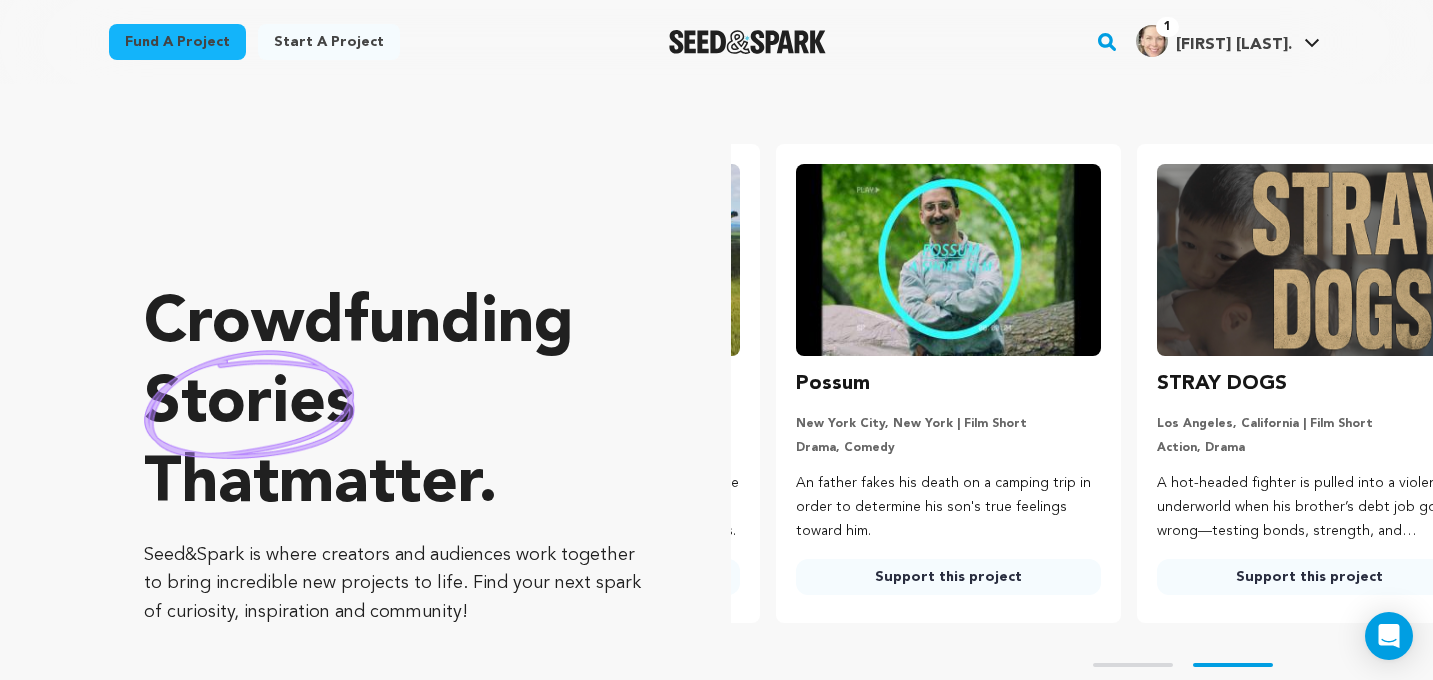 type on "[EMAIL]" 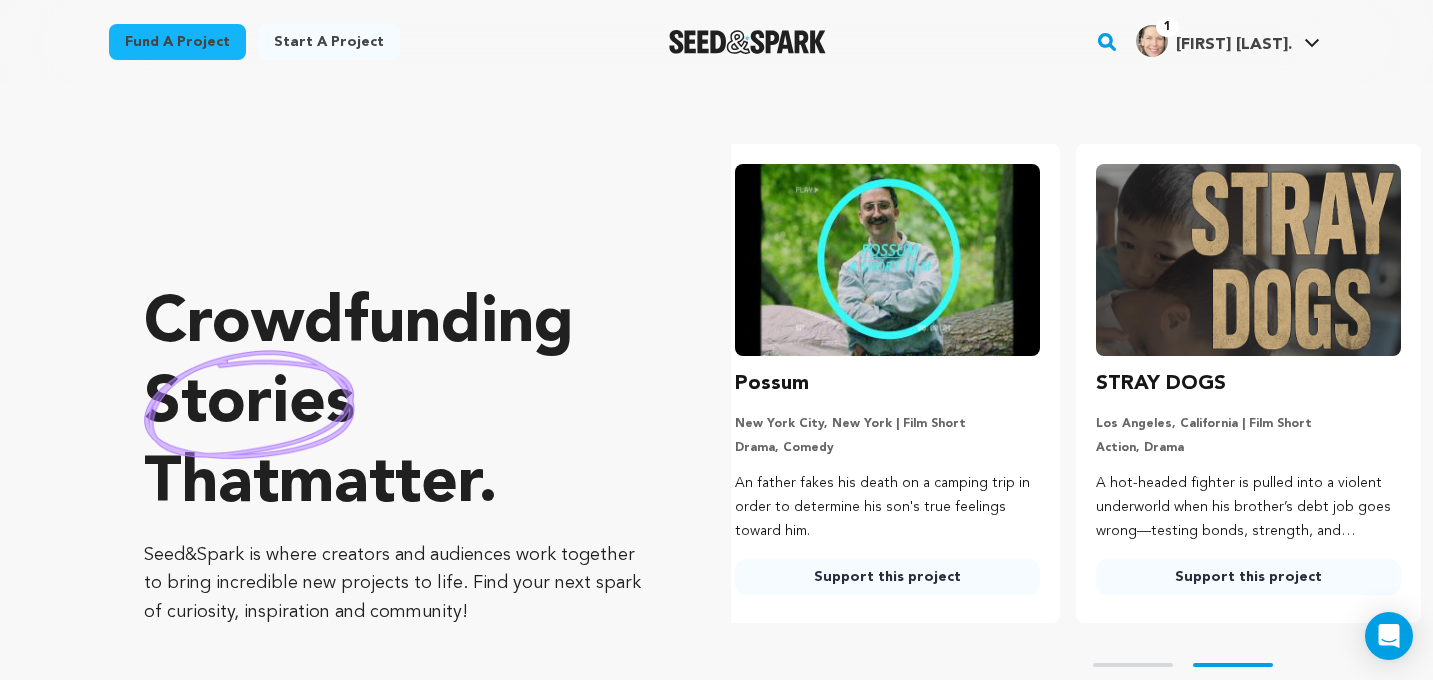 click on "Fund a project
Start a project
Search
1" at bounding box center [701, 42] 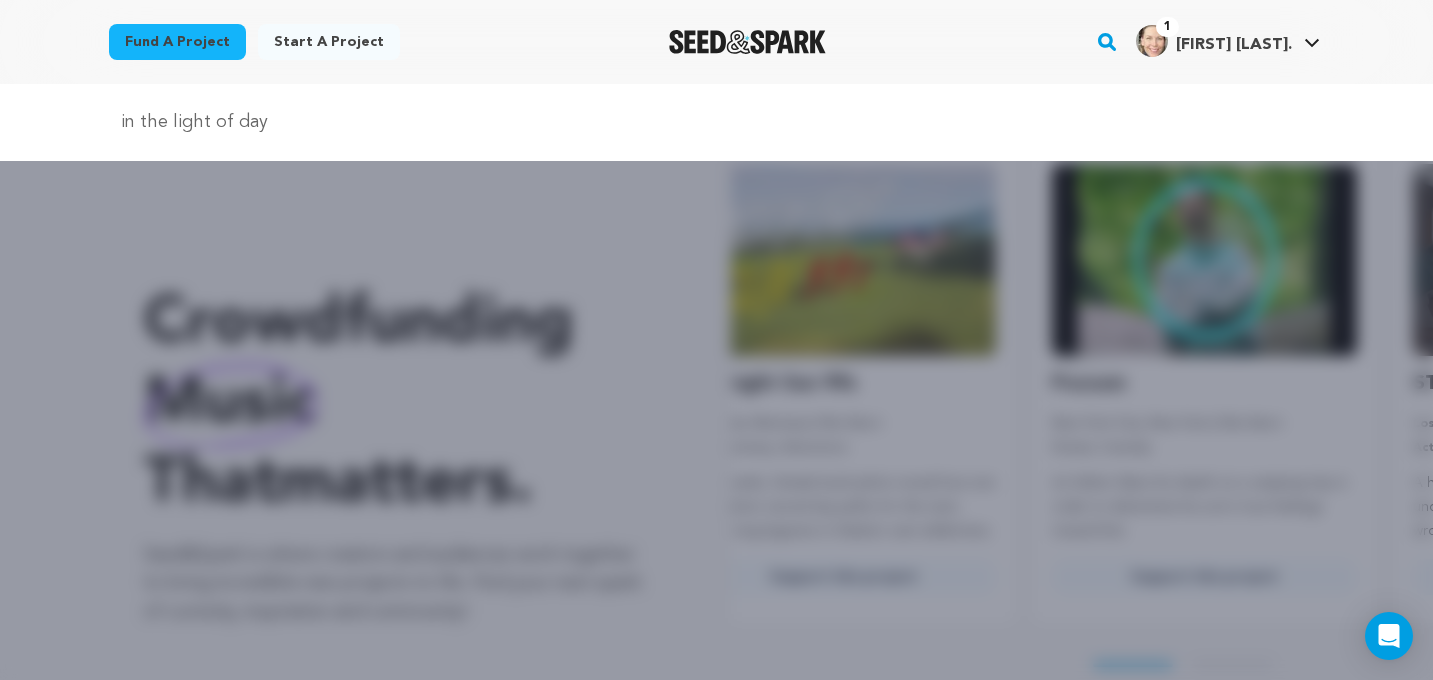 scroll, scrollTop: 0, scrollLeft: 0, axis: both 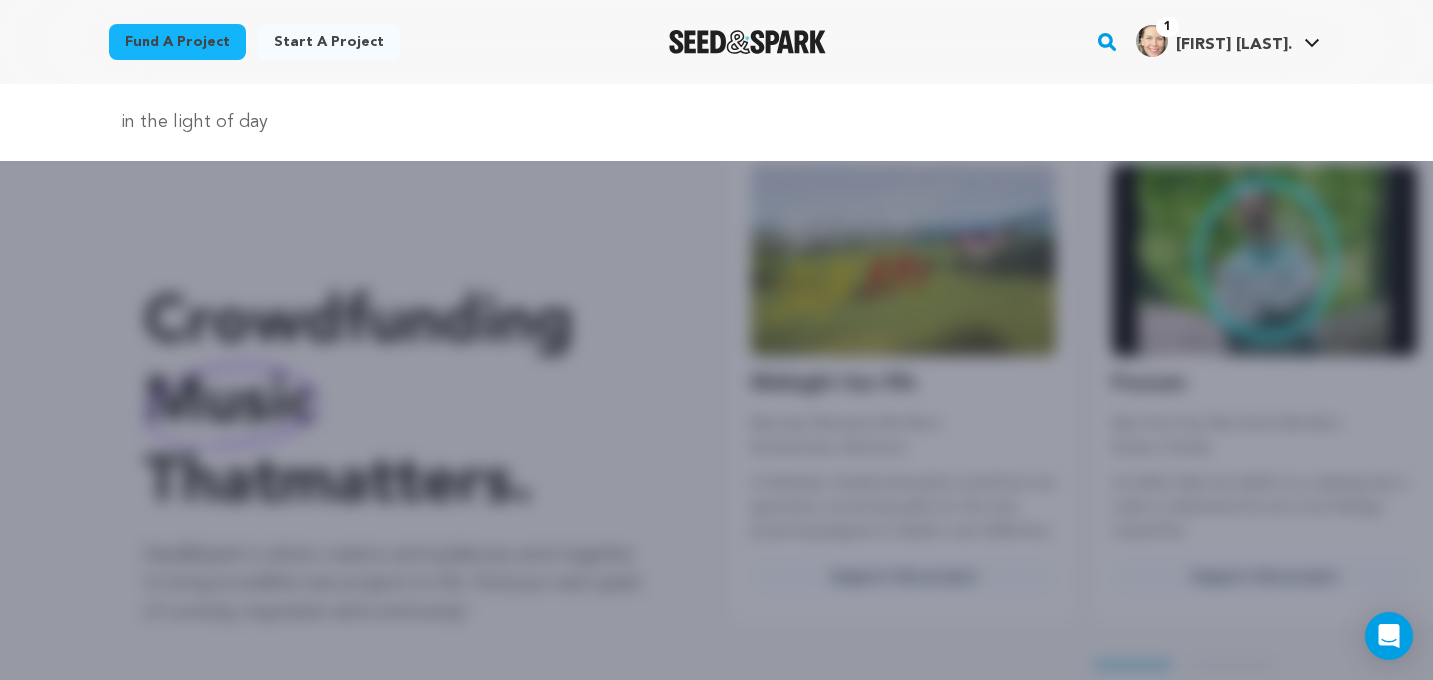 type on "in the light of day" 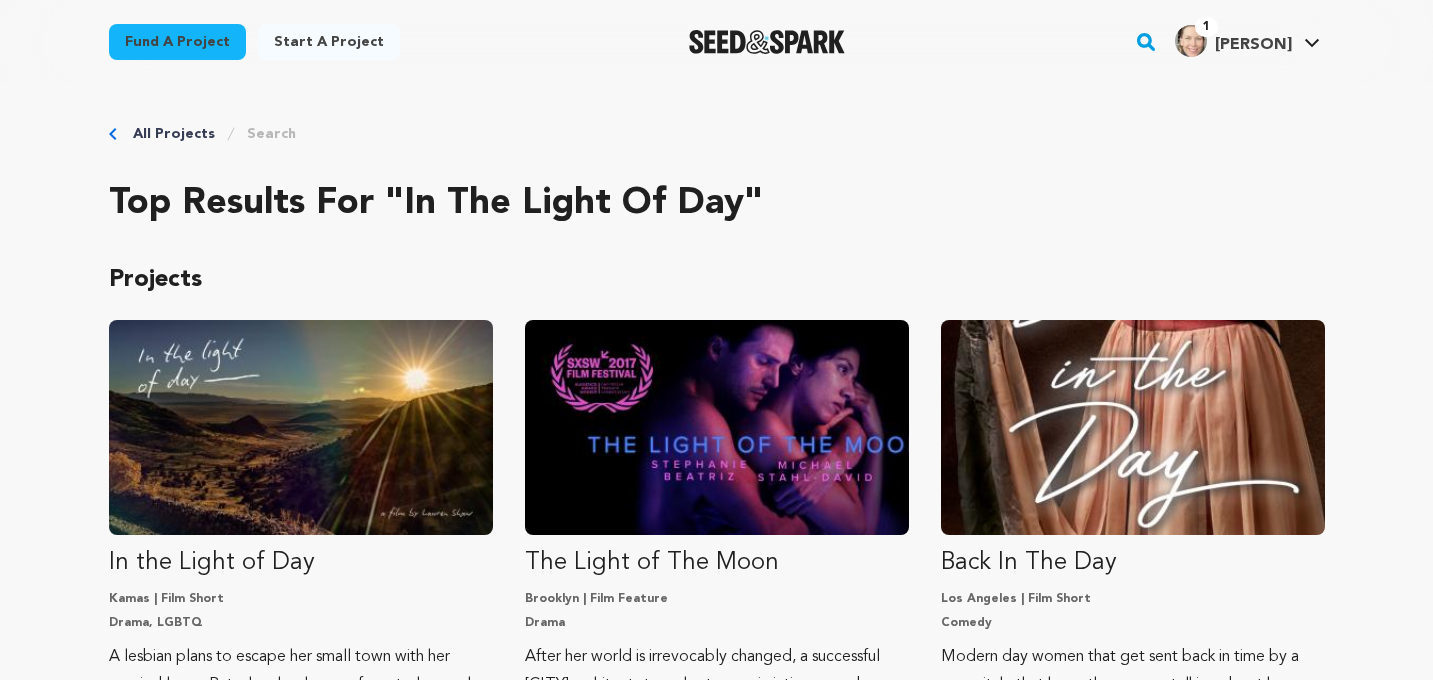 scroll, scrollTop: 0, scrollLeft: 0, axis: both 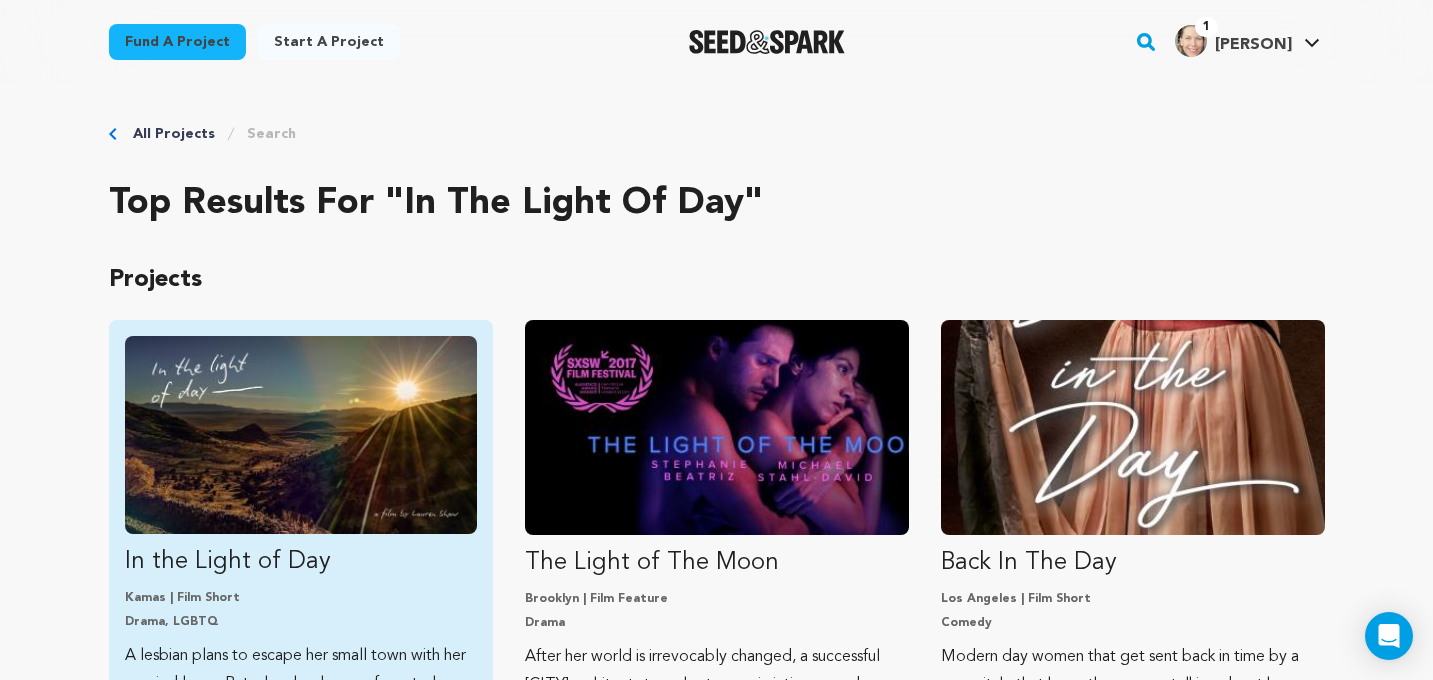 click at bounding box center [301, 435] 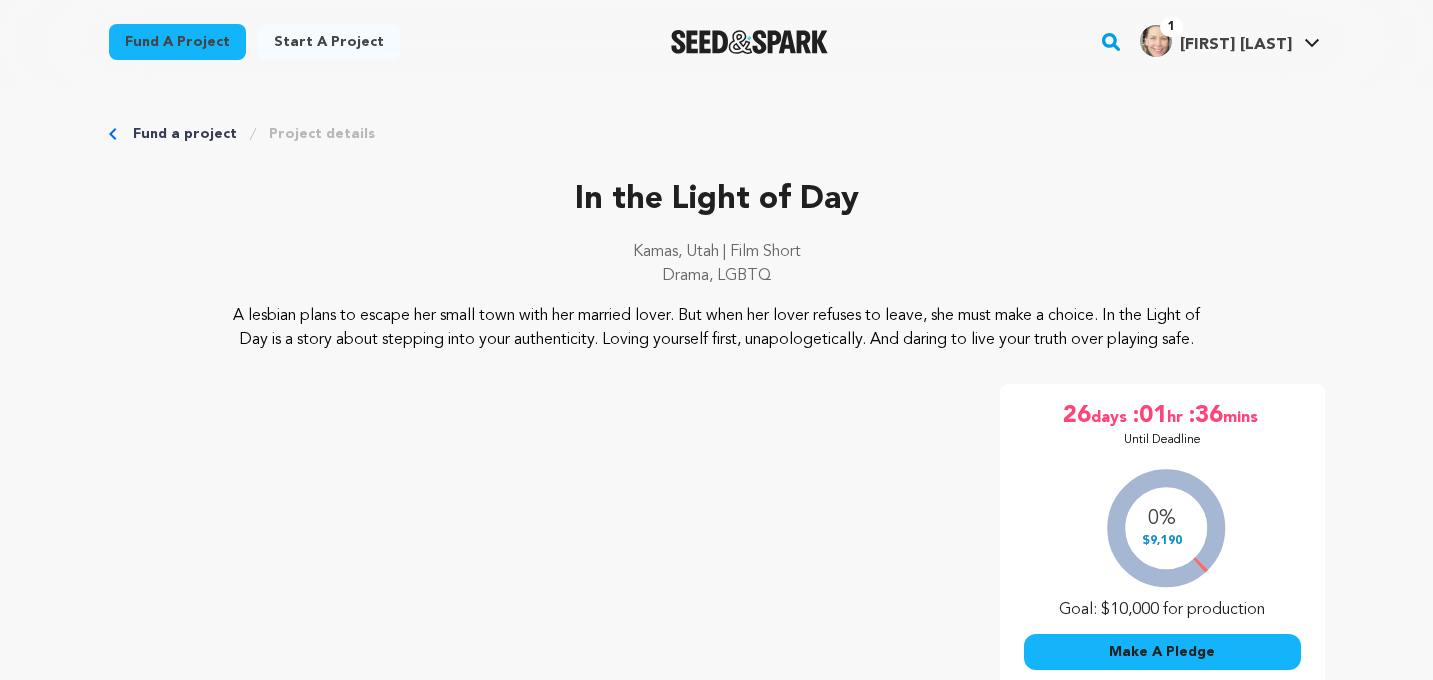 scroll, scrollTop: 0, scrollLeft: 0, axis: both 